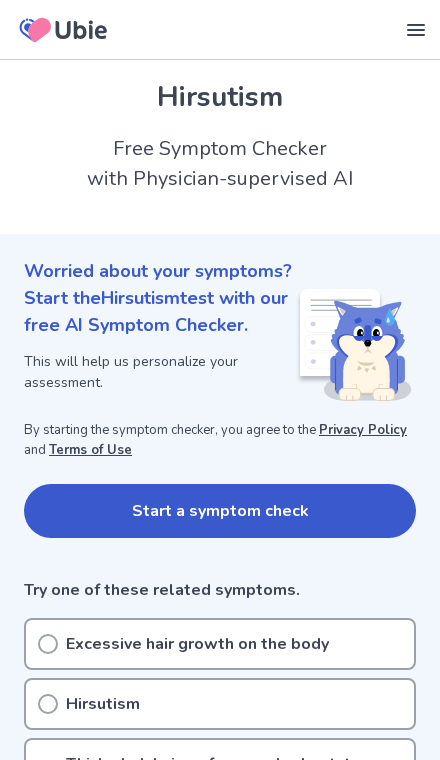 scroll, scrollTop: 0, scrollLeft: 0, axis: both 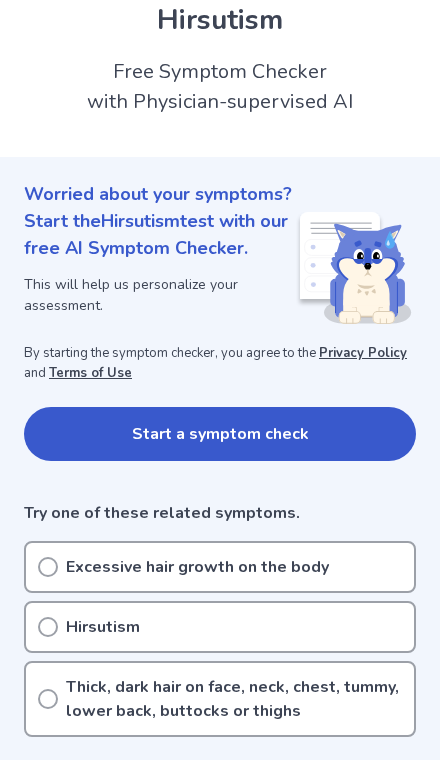 click on "Start a symptom check" at bounding box center [220, 434] 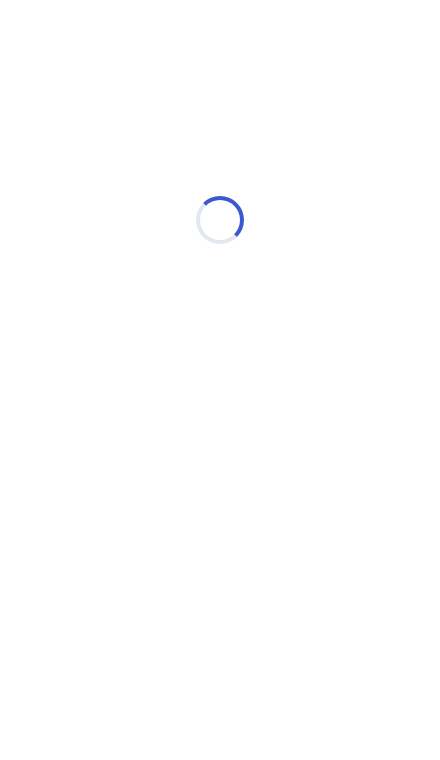scroll, scrollTop: 0, scrollLeft: 0, axis: both 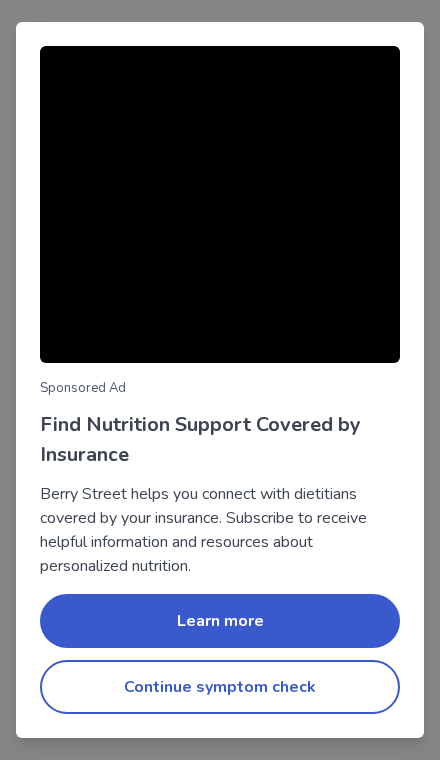 click on "Continue symptom check" at bounding box center (220, 687) 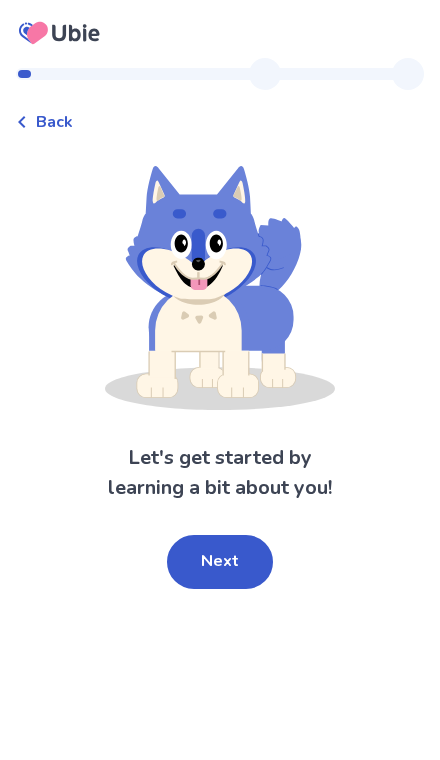 click on "Next" at bounding box center (220, 562) 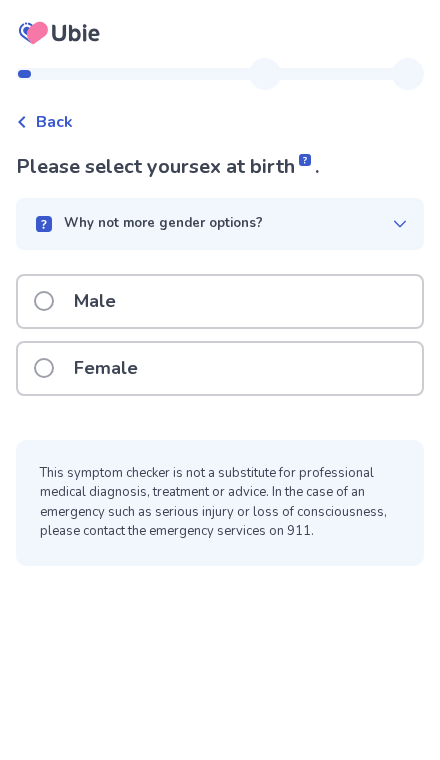 click on "Female" at bounding box center (220, 368) 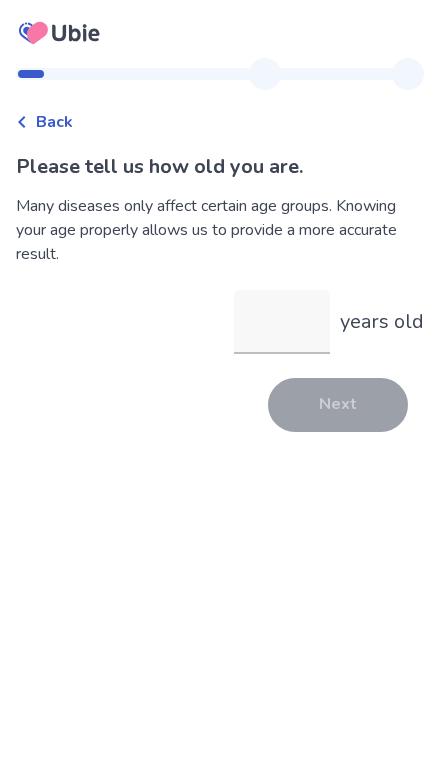 click on "years old" at bounding box center (282, 322) 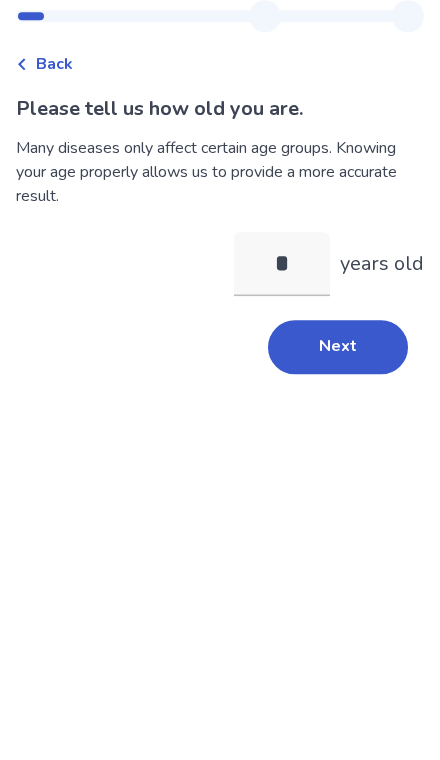 type on "**" 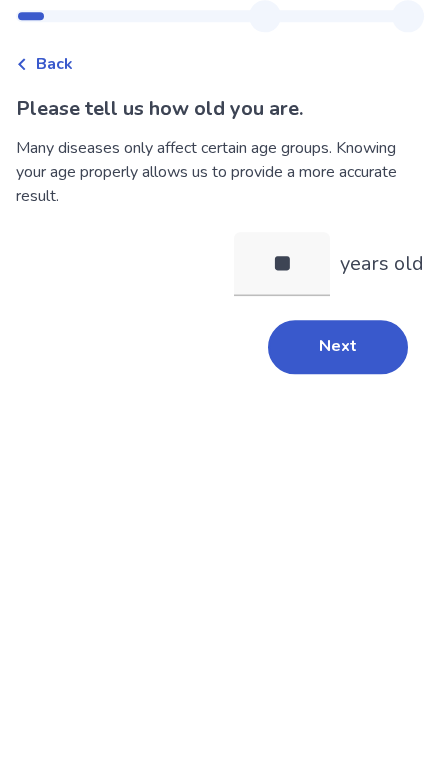 click on "Next" at bounding box center (338, 405) 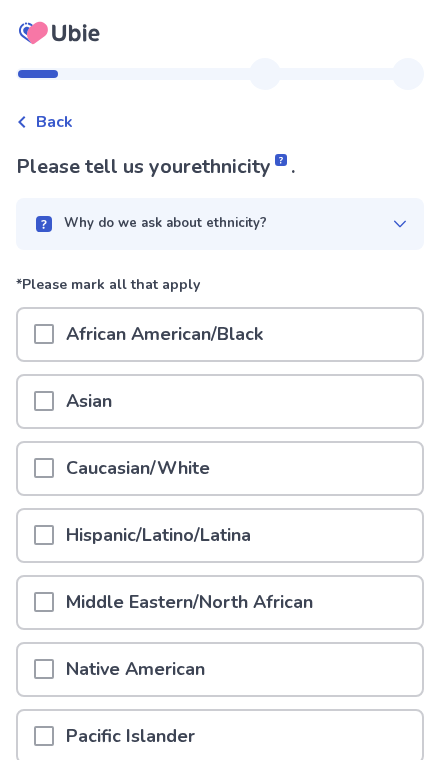 click on "African American/Black" at bounding box center [220, 334] 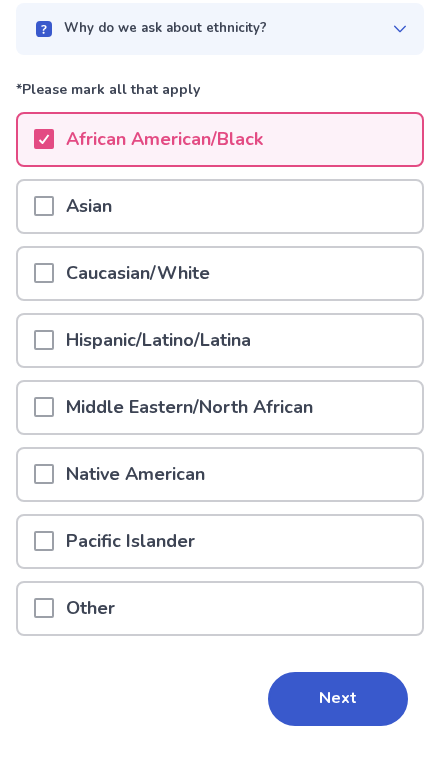 scroll, scrollTop: 166, scrollLeft: 0, axis: vertical 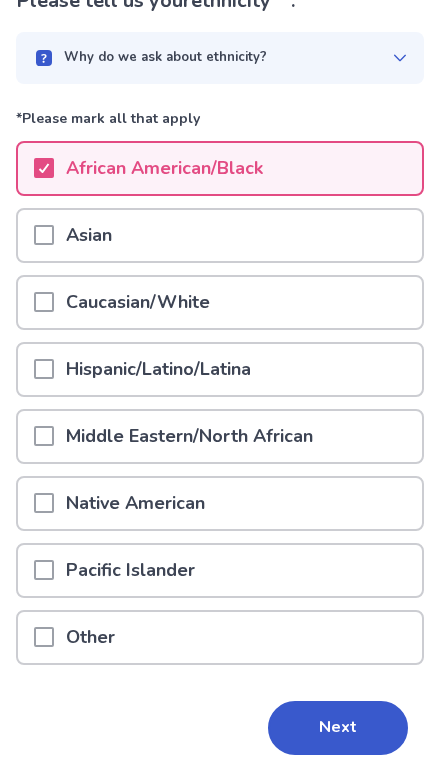 click on "Next" at bounding box center [338, 728] 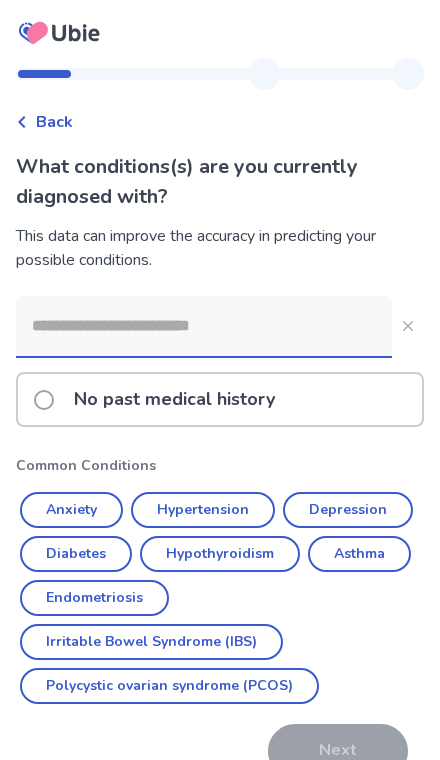 click on "Anxiety" at bounding box center [71, 510] 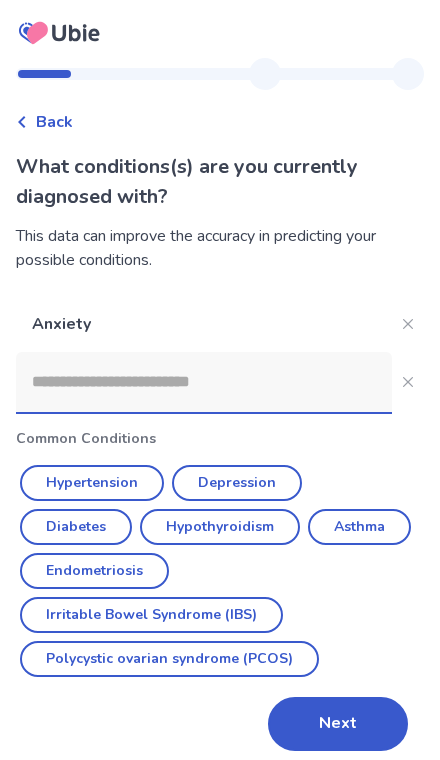 click on "Next" at bounding box center [338, 724] 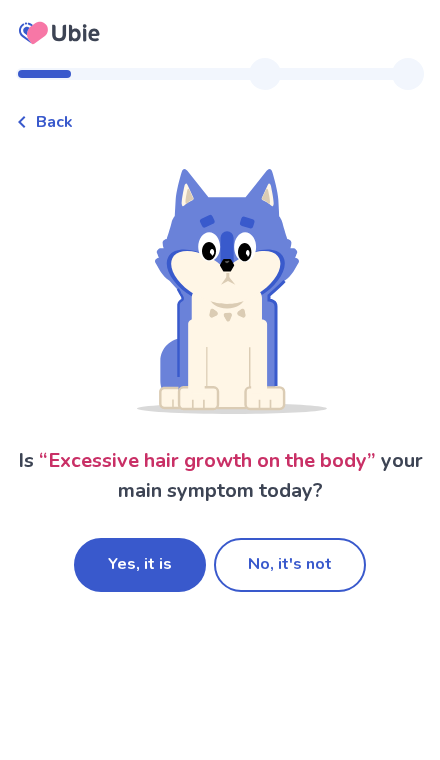 click on "Yes, it is" at bounding box center [140, 565] 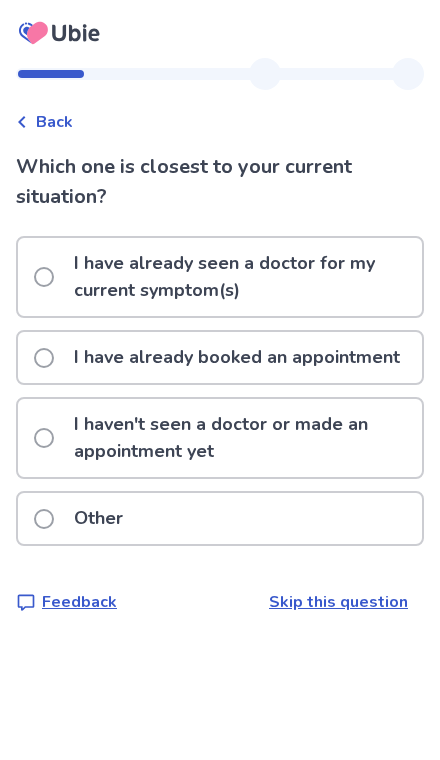 click on "I haven't seen a doctor or made an appointment yet" at bounding box center (242, 438) 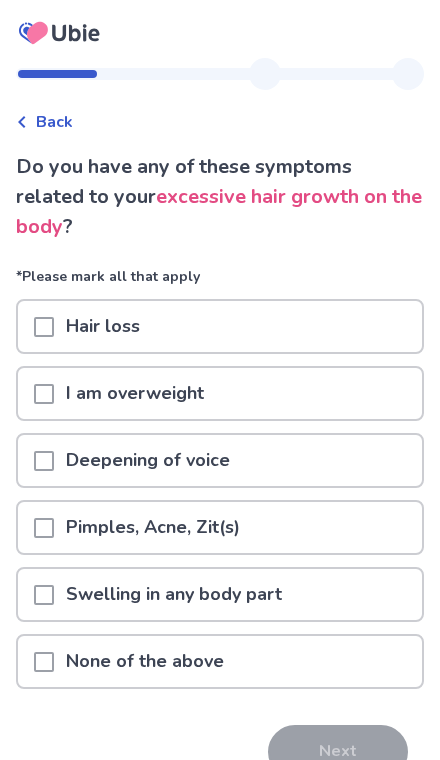 click on "Pimples, Acne, Zit(s)" at bounding box center [220, 527] 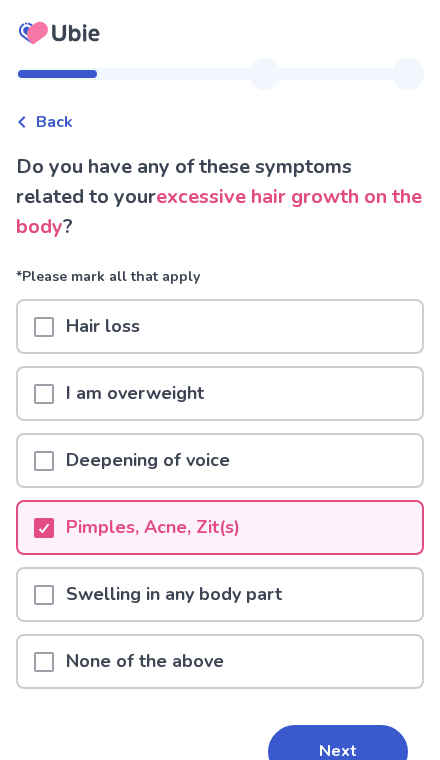 click on "Next" at bounding box center [338, 752] 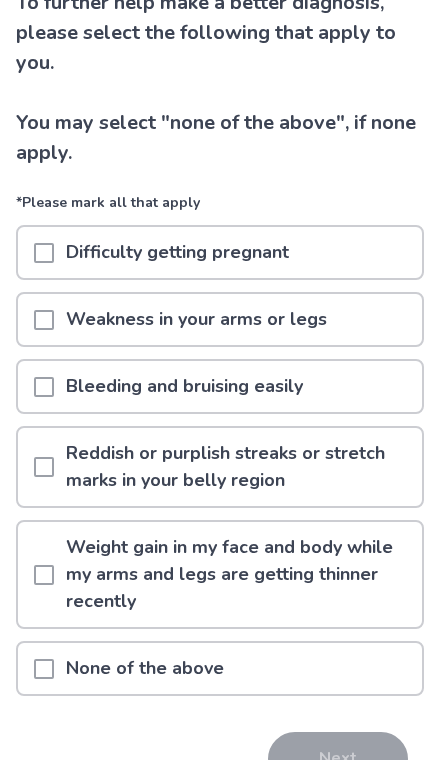 scroll, scrollTop: 165, scrollLeft: 0, axis: vertical 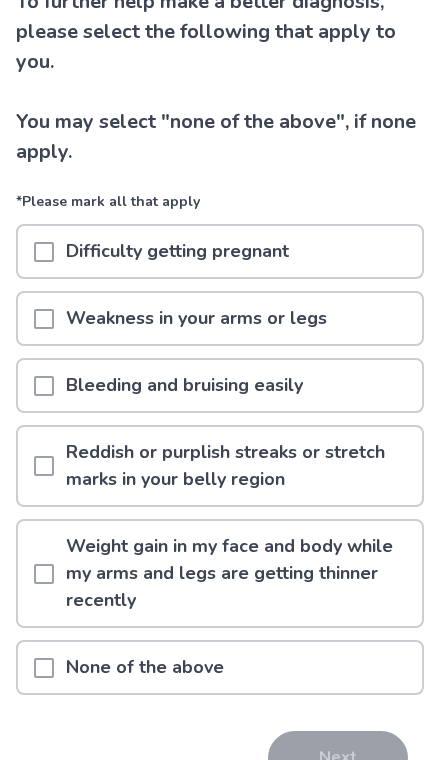click on "None of the above" 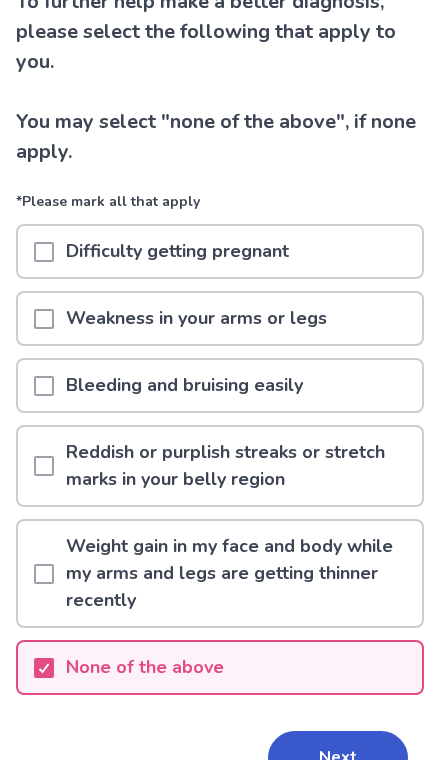 click on "Next" 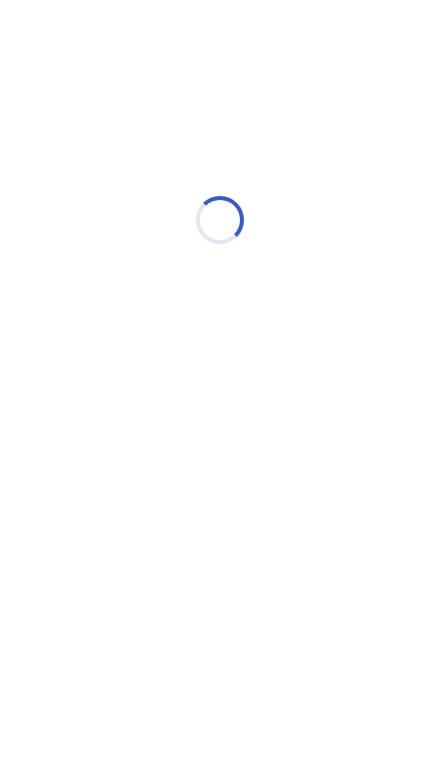 scroll, scrollTop: 0, scrollLeft: 0, axis: both 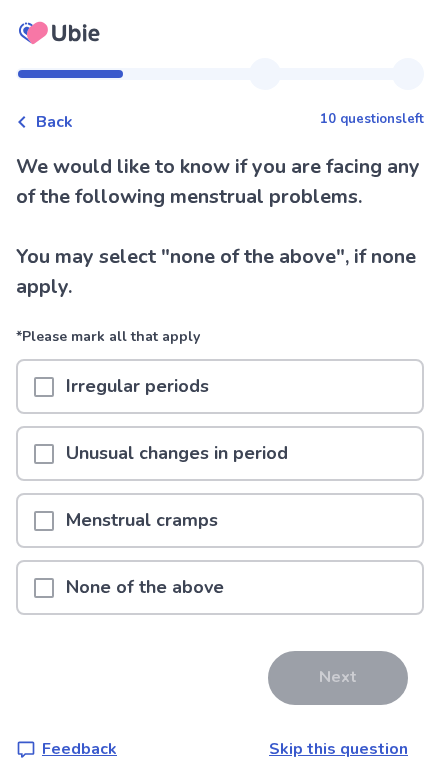click on "None of the above" 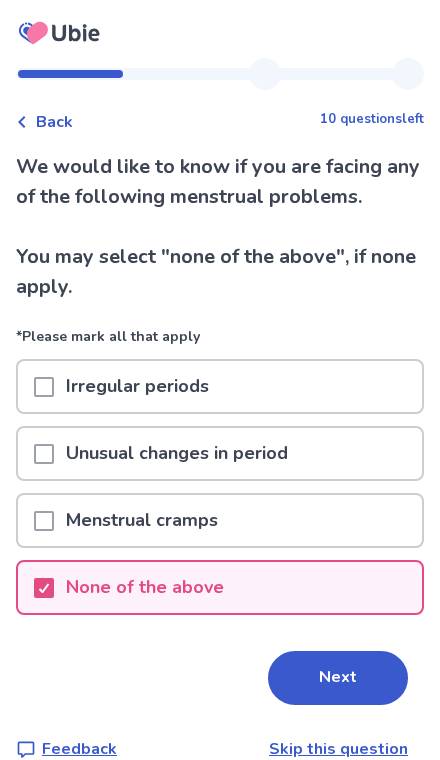 click on "Next" 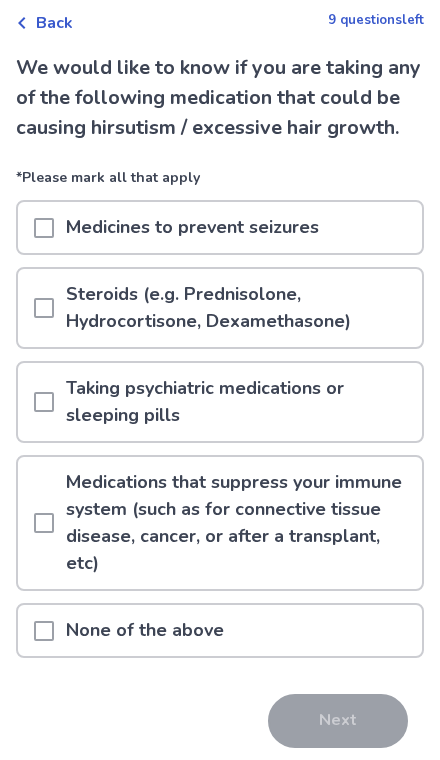 scroll, scrollTop: 123, scrollLeft: 0, axis: vertical 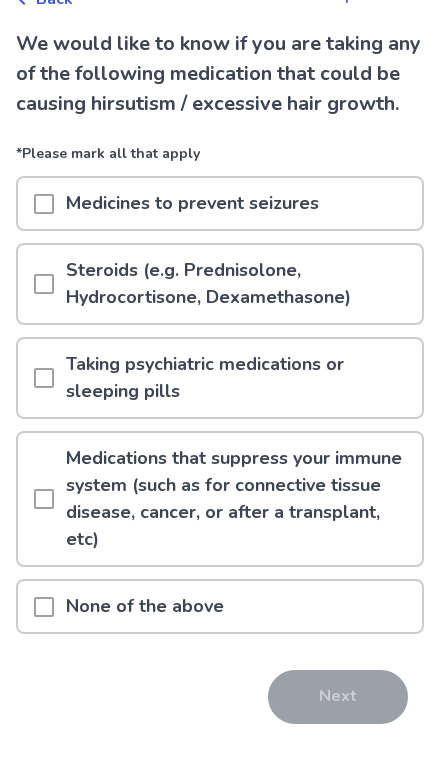 click on "None of the above" at bounding box center [220, 606] 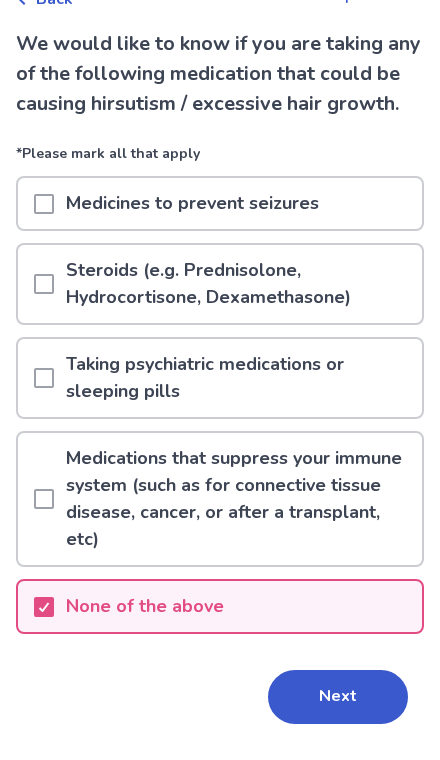 click on "Next" at bounding box center [338, 697] 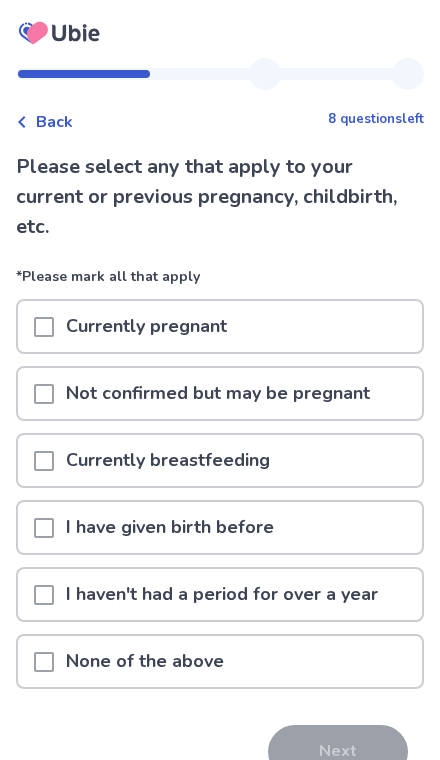 click on "None of the above" at bounding box center [220, 661] 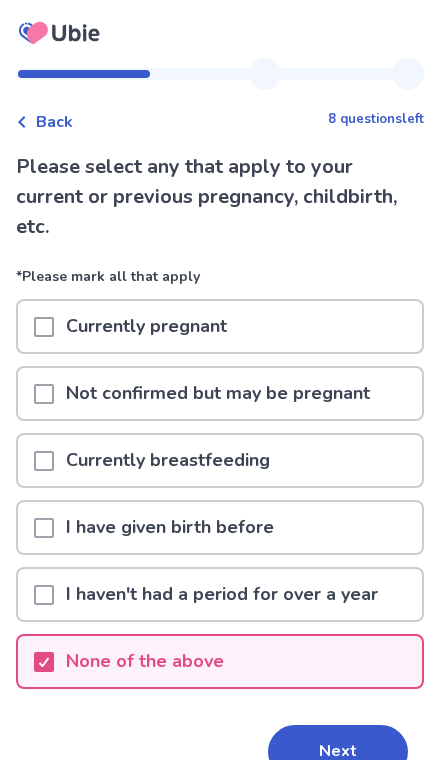 click on "I haven't had a period for over a year" at bounding box center (222, 594) 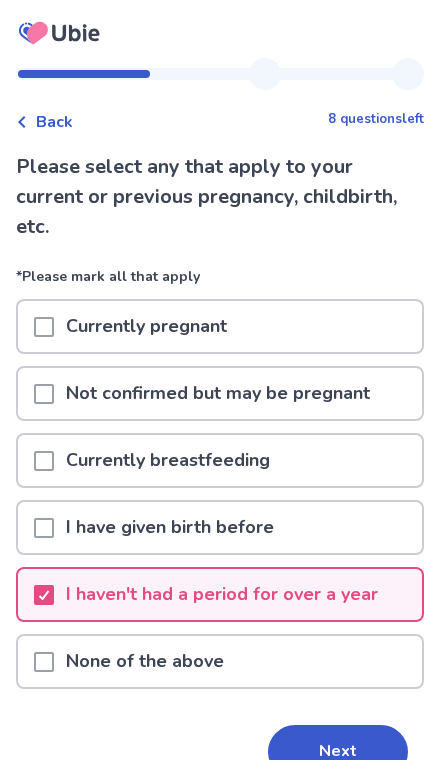 click on "Next" at bounding box center [338, 752] 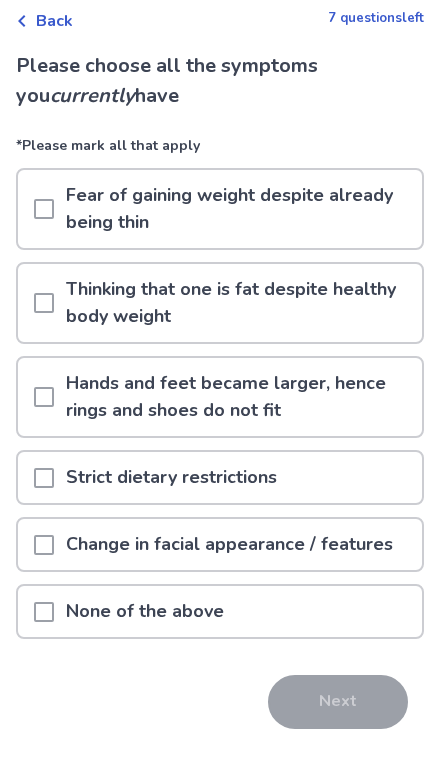 scroll, scrollTop: 76, scrollLeft: 0, axis: vertical 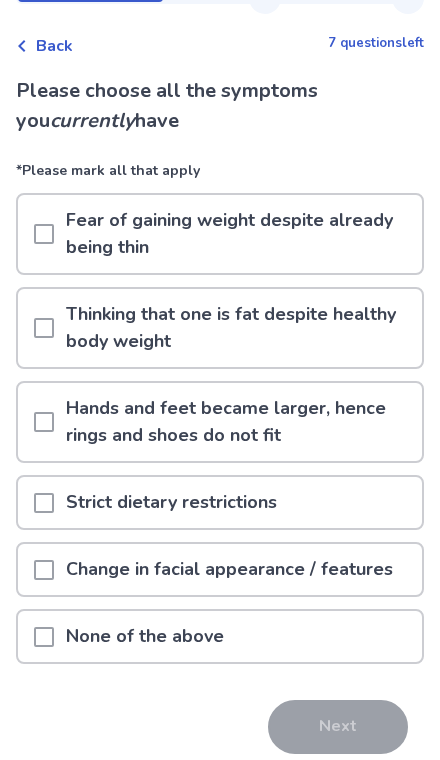 click on "None of the above" at bounding box center (220, 636) 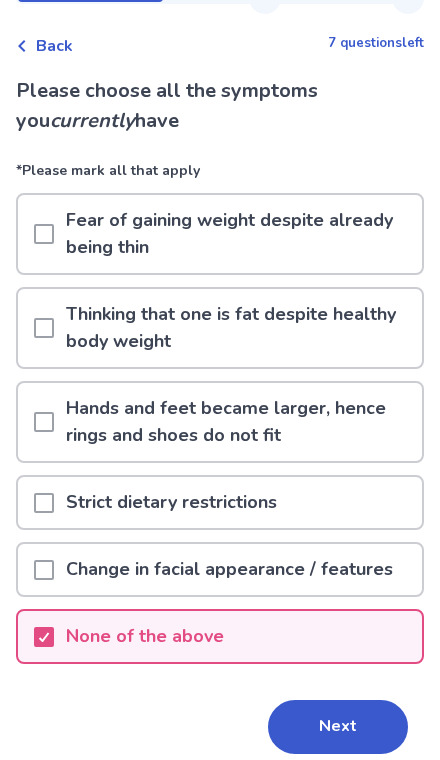 click on "Next" at bounding box center [338, 727] 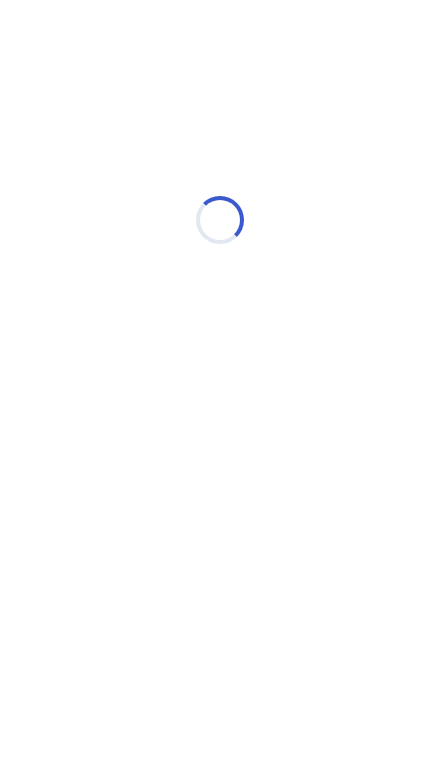 scroll, scrollTop: 0, scrollLeft: 0, axis: both 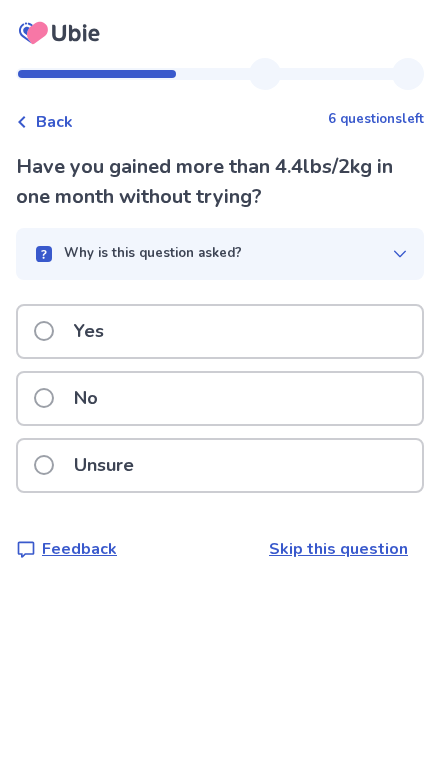 click on "No" at bounding box center [220, 398] 